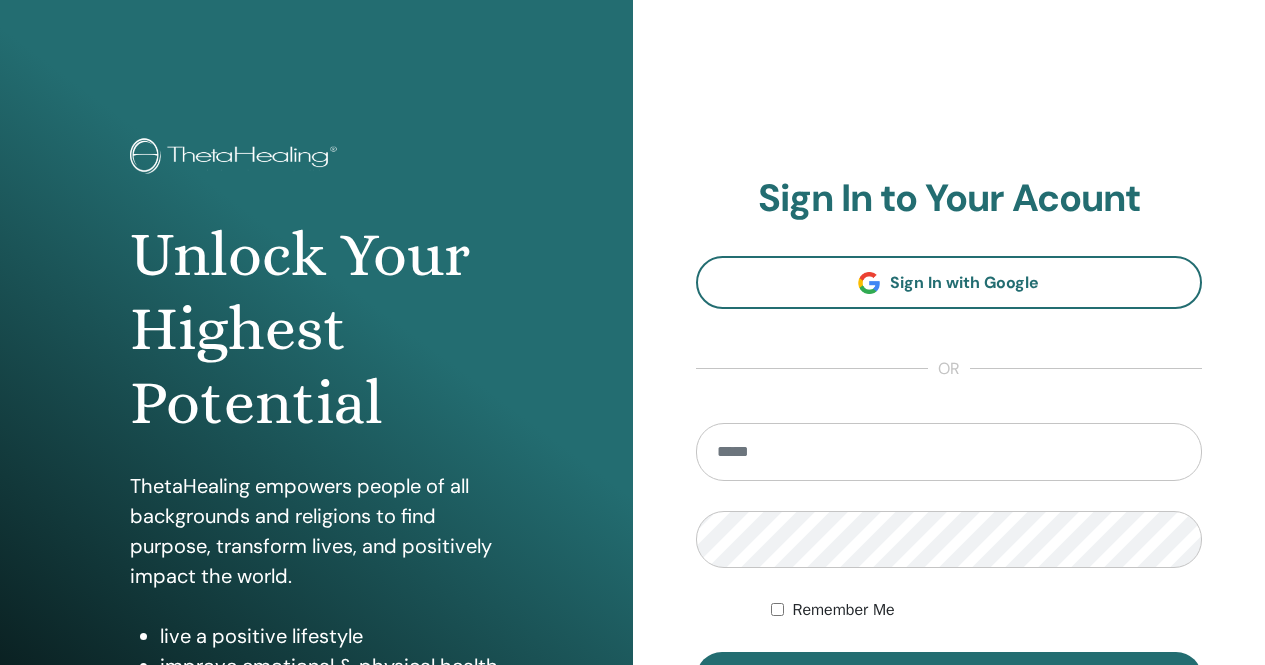 scroll, scrollTop: 0, scrollLeft: 0, axis: both 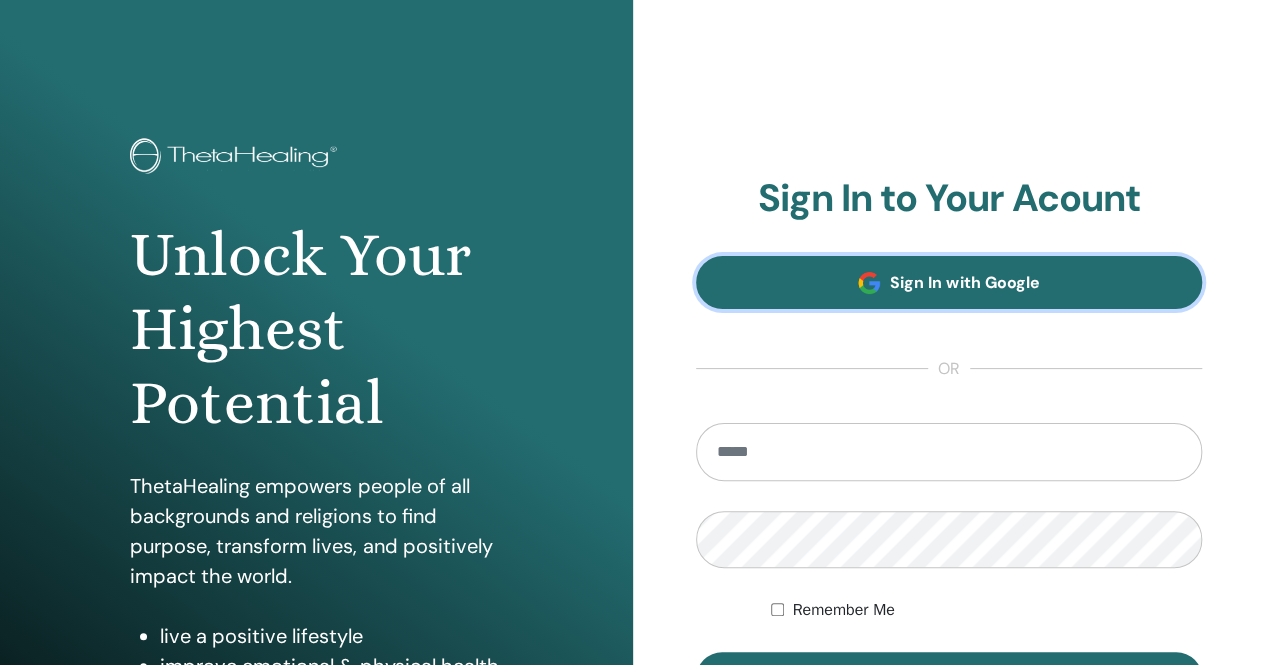 click on "Sign In with Google" at bounding box center [964, 282] 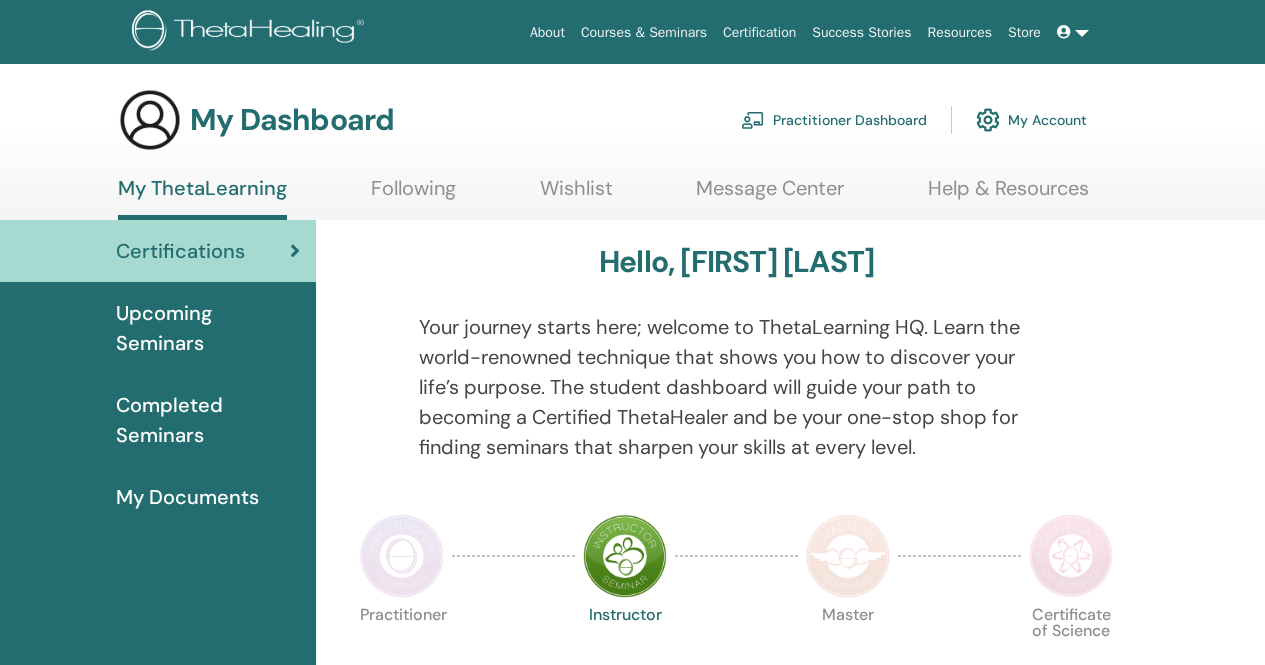 scroll, scrollTop: 0, scrollLeft: 0, axis: both 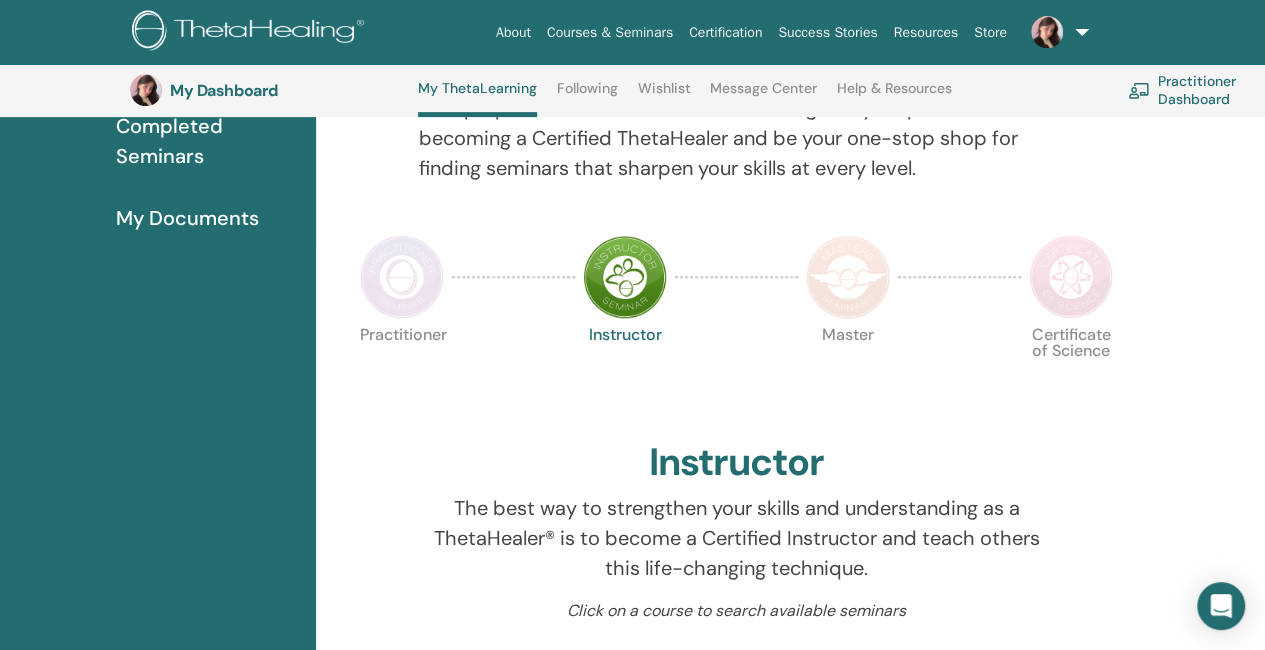click on "About
Courses & Seminars
Certification
Success Stories
Resources
Store
[INITIAL] [FIRST] [LAST] [LAST] My ThetaLearning My ThetaHealers My Seminars Wishlist Become a Practitioner Notifications Messages My Theta Account Support Logout
My Dashboard" at bounding box center [632, -7] 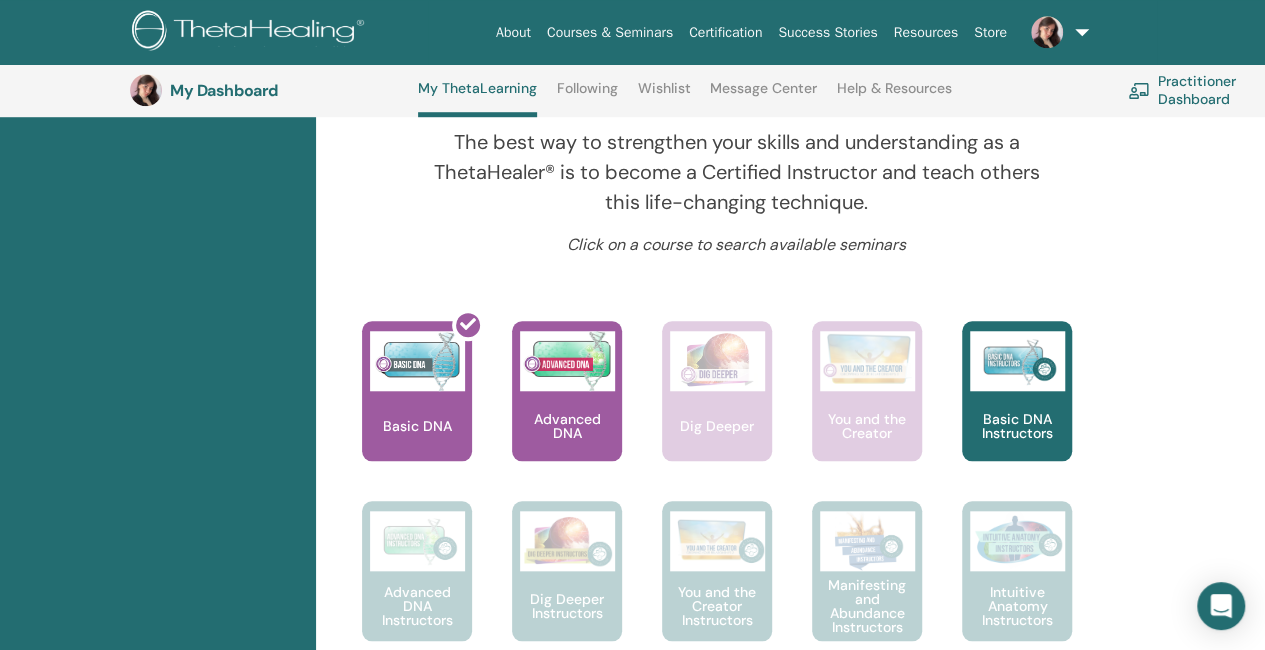 scroll, scrollTop: 706, scrollLeft: 0, axis: vertical 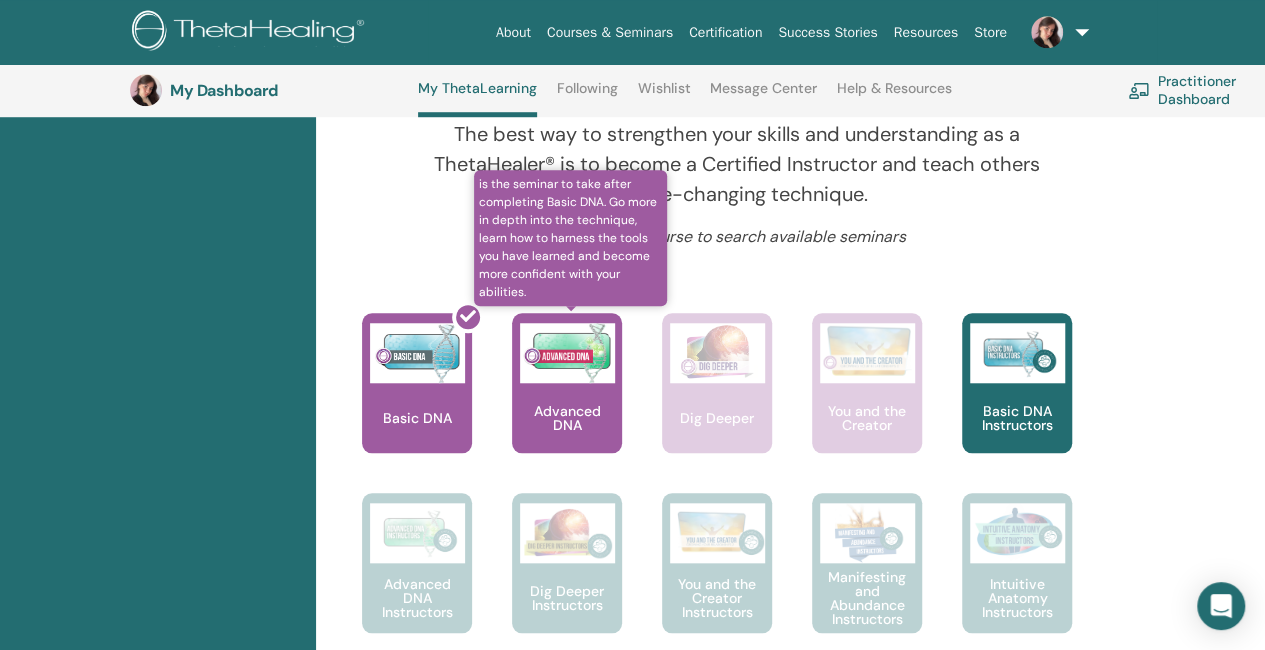 click on "Advanced DNA" at bounding box center [567, 383] 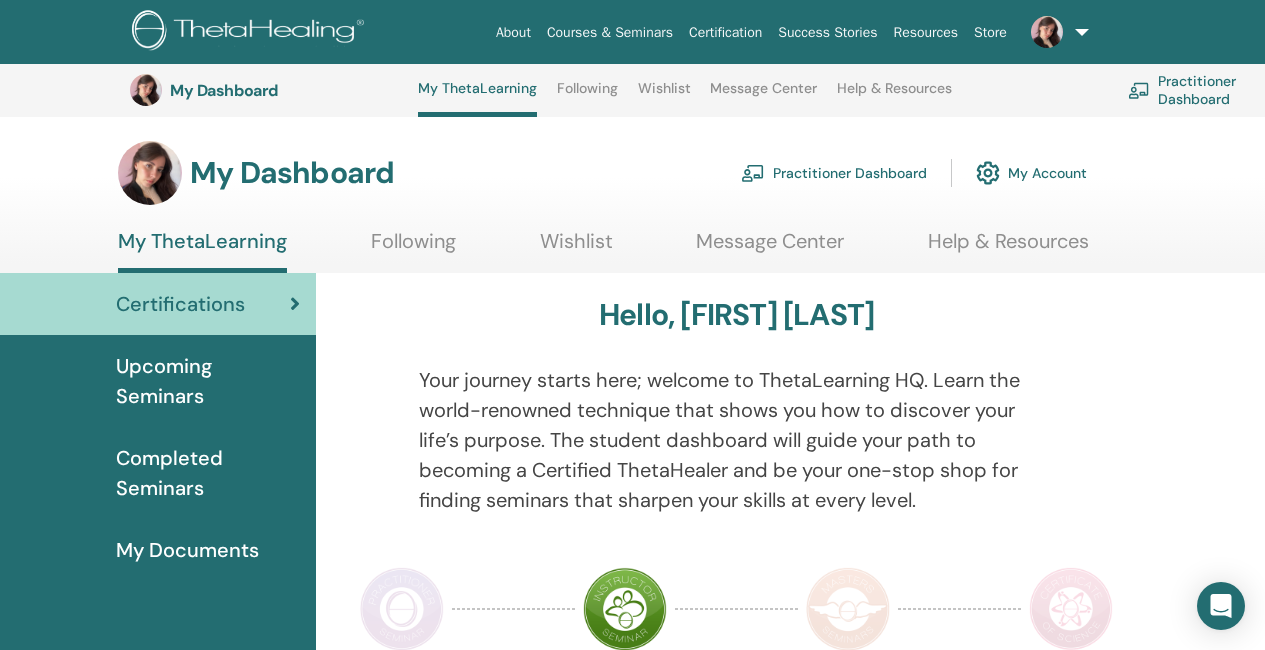 scroll, scrollTop: 706, scrollLeft: 0, axis: vertical 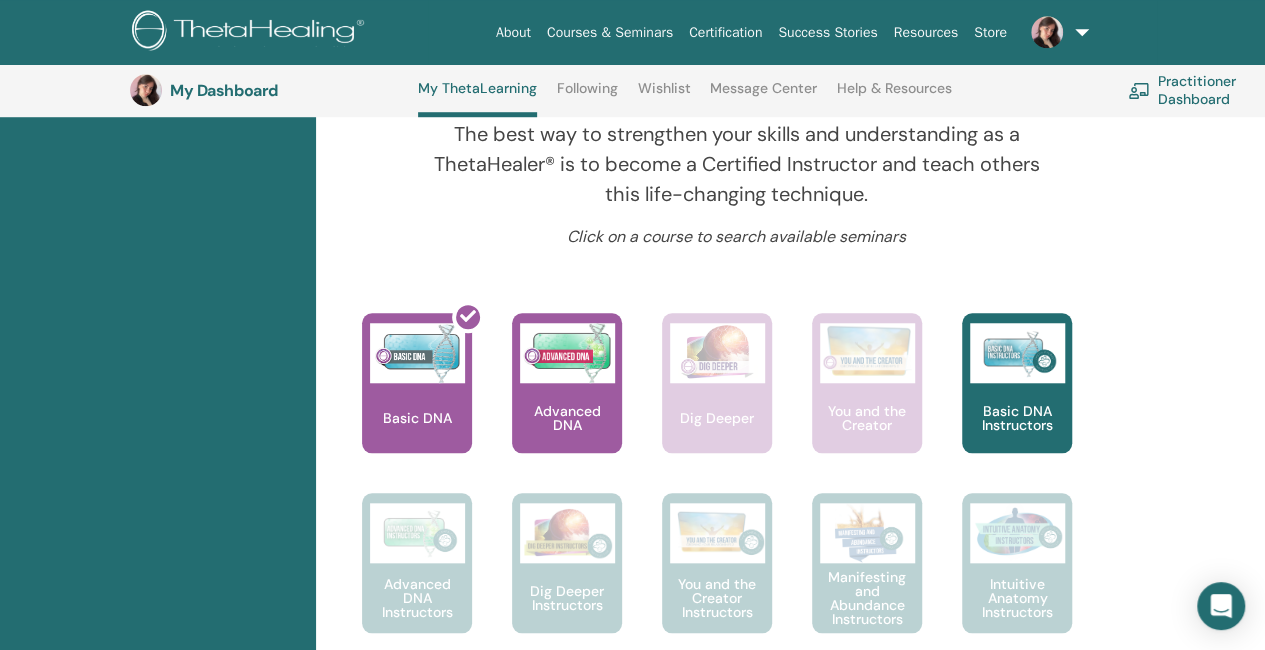 click on "Certification" at bounding box center (725, 32) 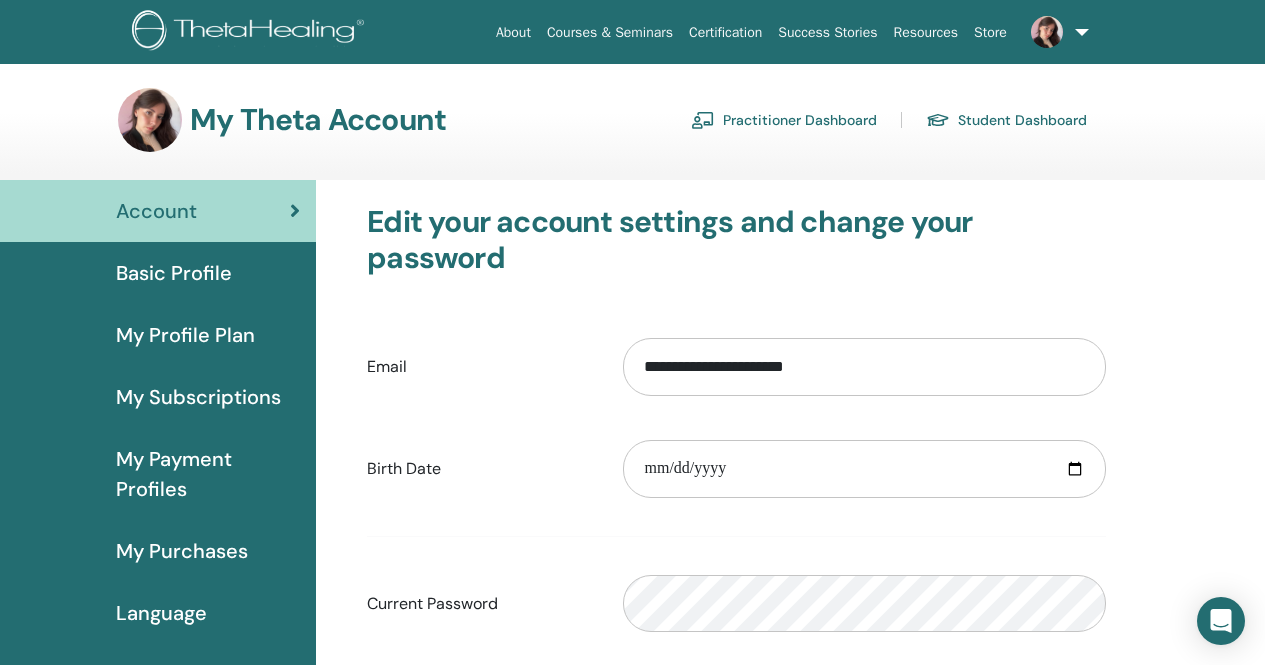 scroll, scrollTop: 0, scrollLeft: 0, axis: both 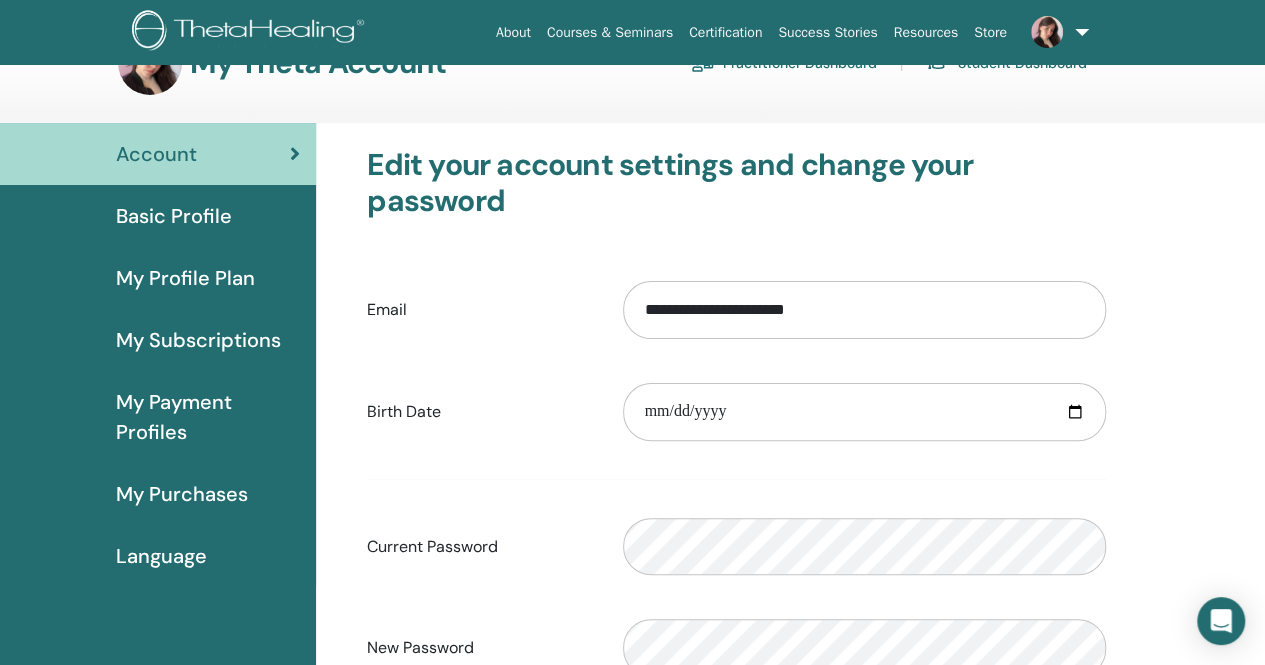 click at bounding box center (1056, 32) 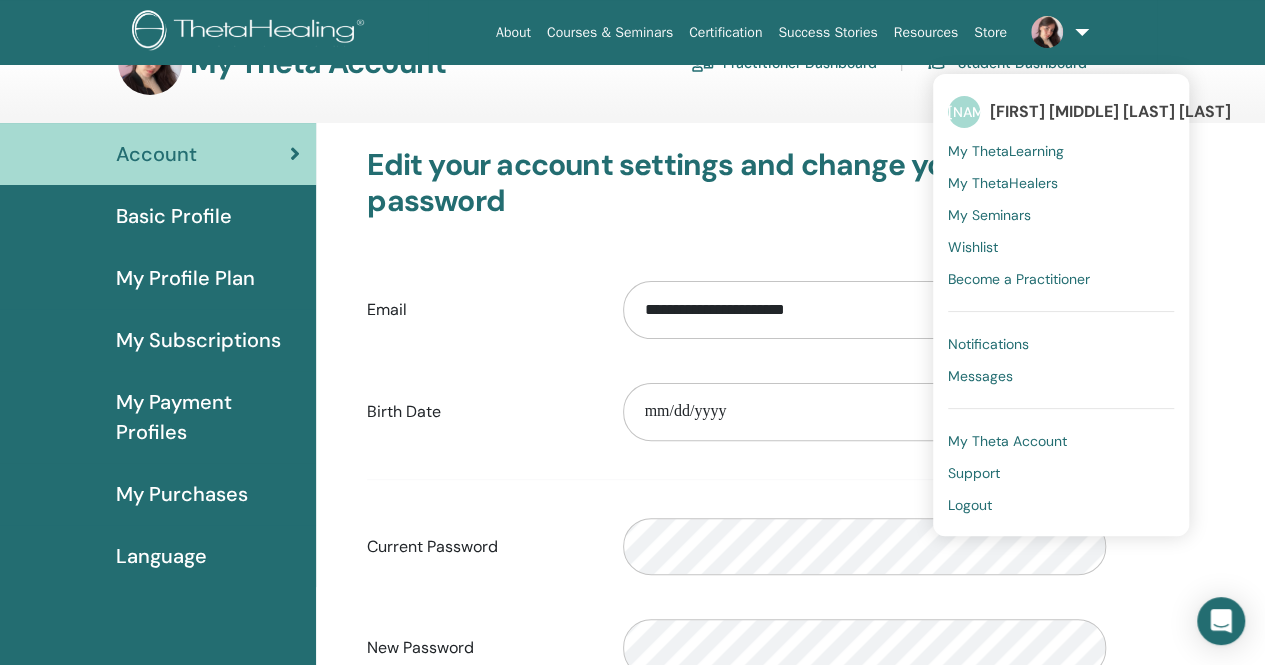 click on "My Seminars" at bounding box center (989, 215) 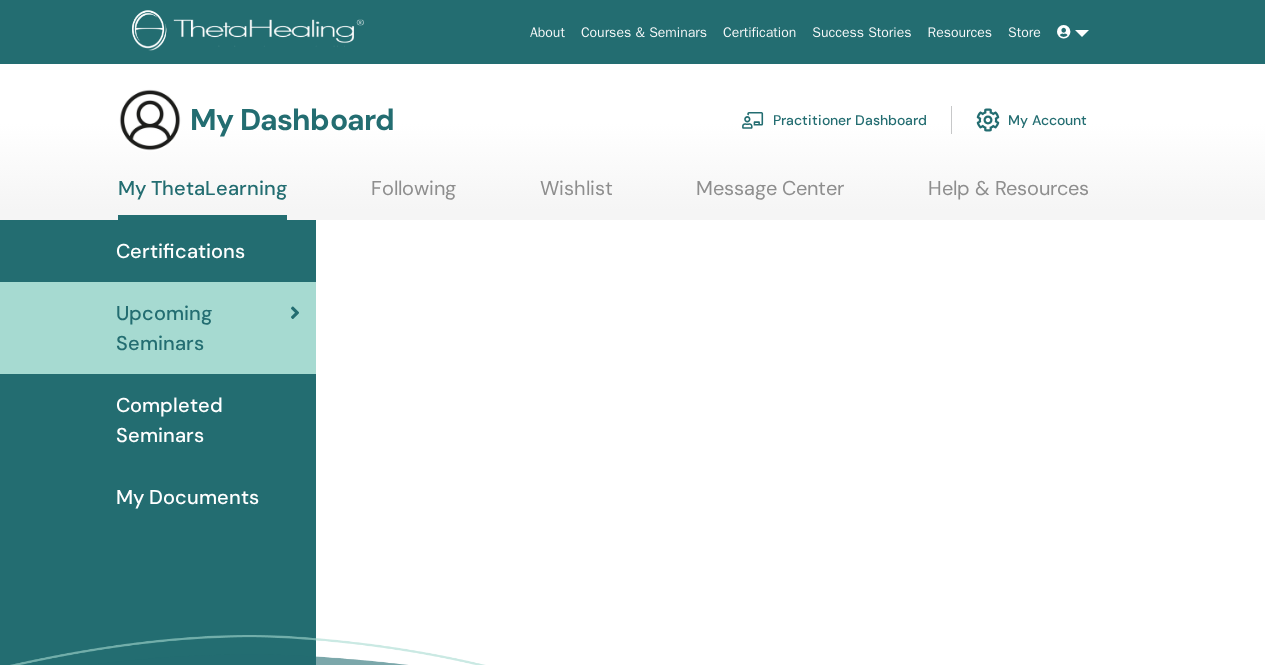 scroll, scrollTop: 0, scrollLeft: 0, axis: both 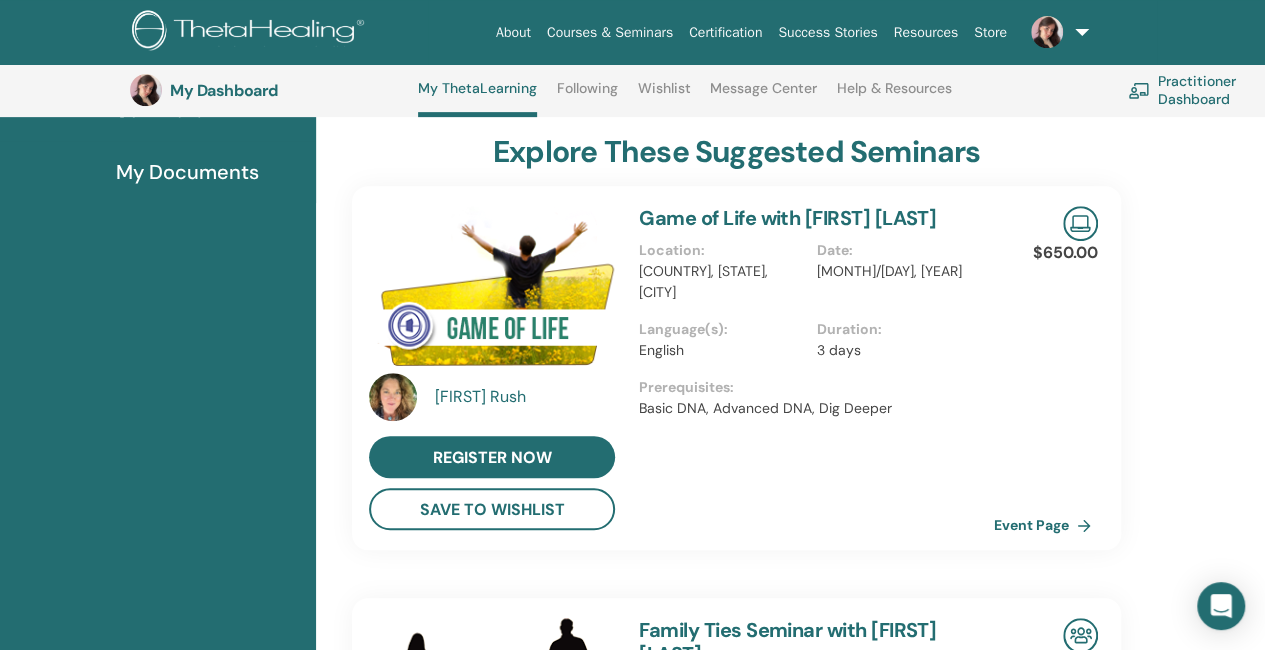 drag, startPoint x: 1279, startPoint y: 149, endPoint x: 1278, endPoint y: 256, distance: 107.00467 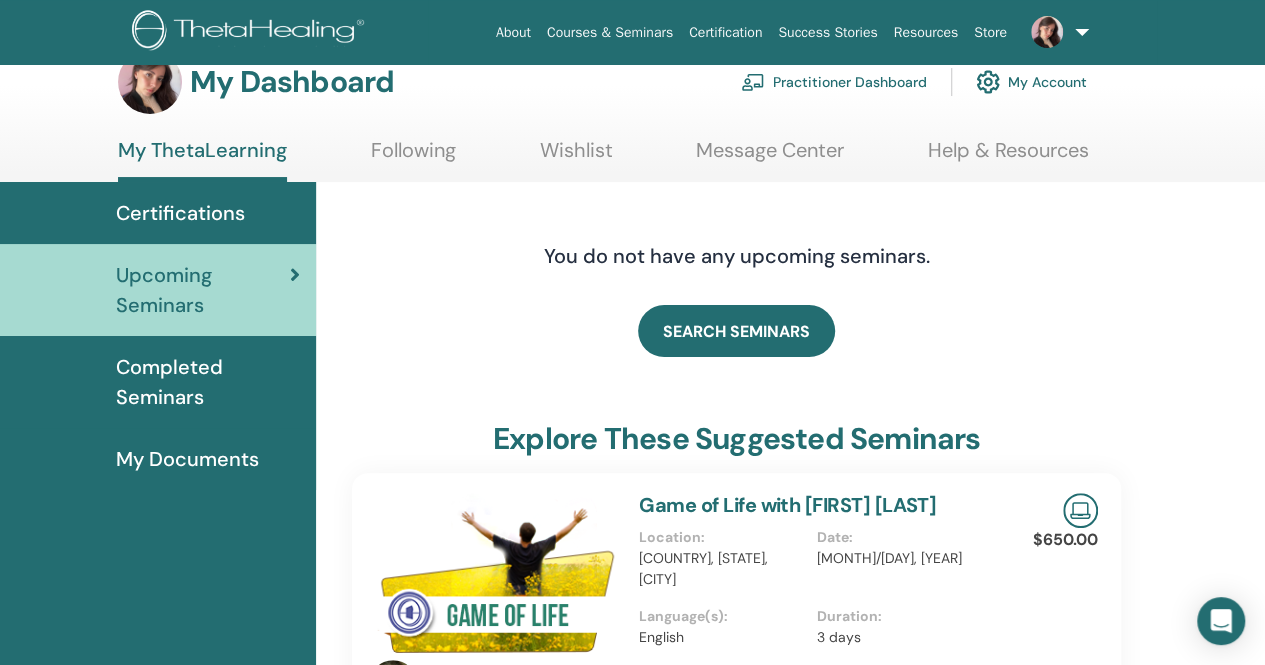 scroll, scrollTop: 0, scrollLeft: 0, axis: both 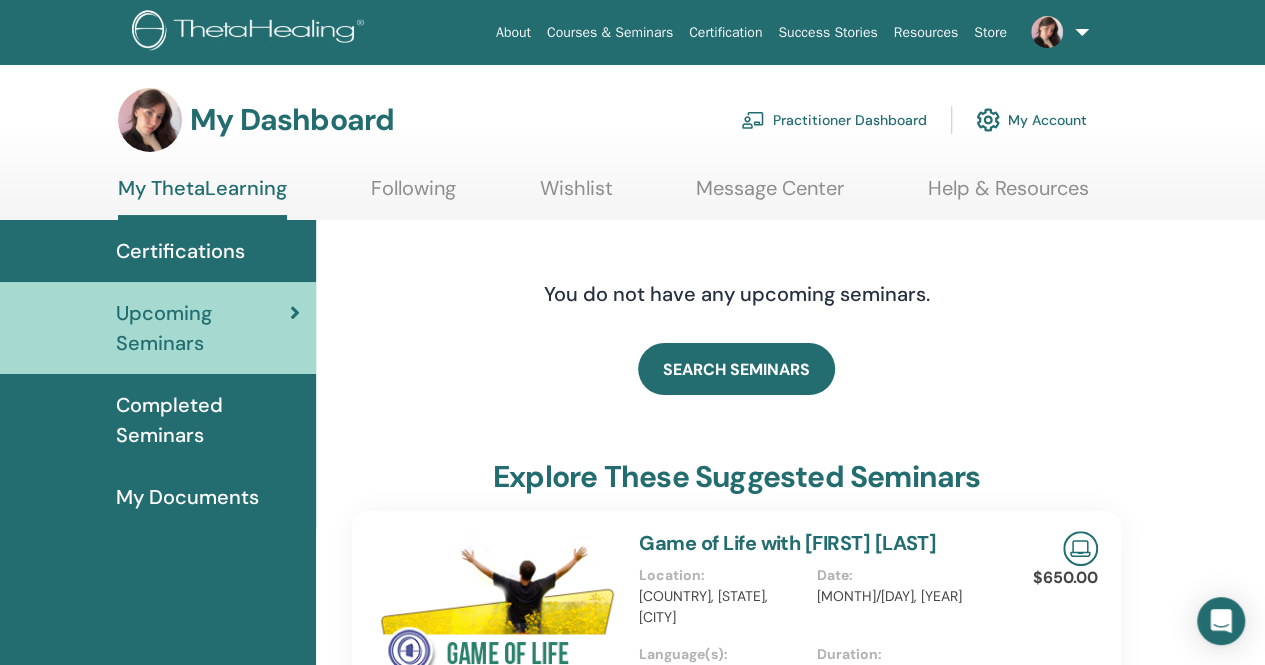 click on "Following" at bounding box center [413, 195] 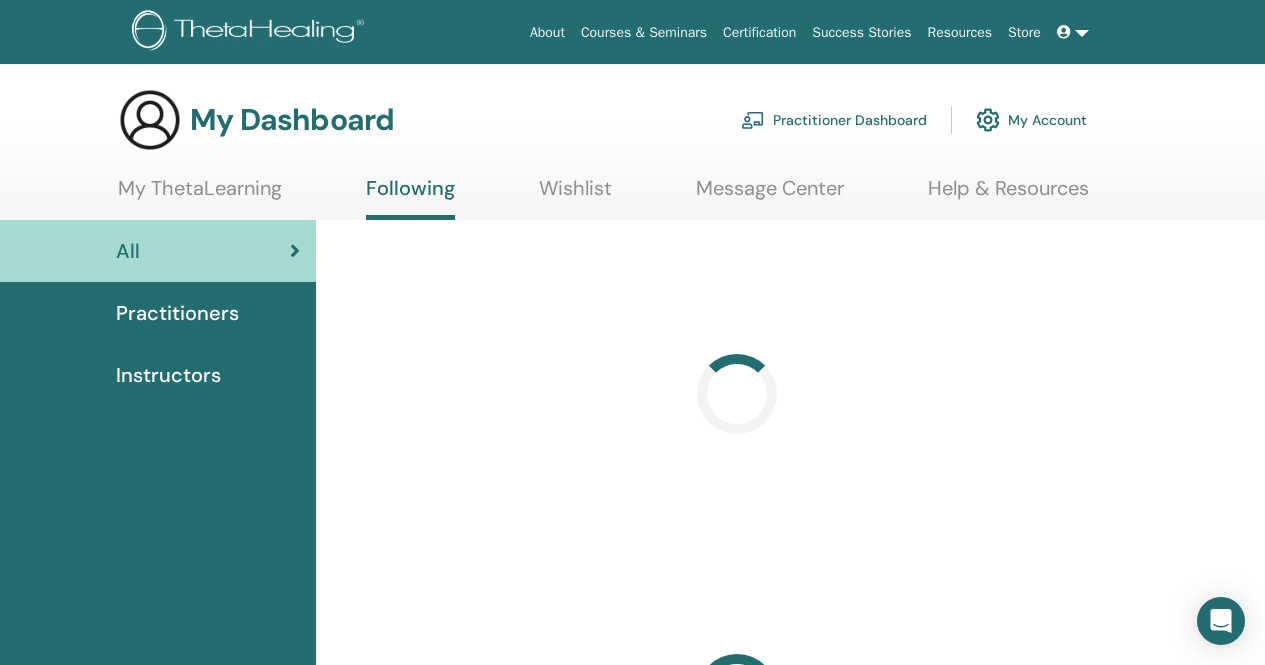 scroll, scrollTop: 0, scrollLeft: 0, axis: both 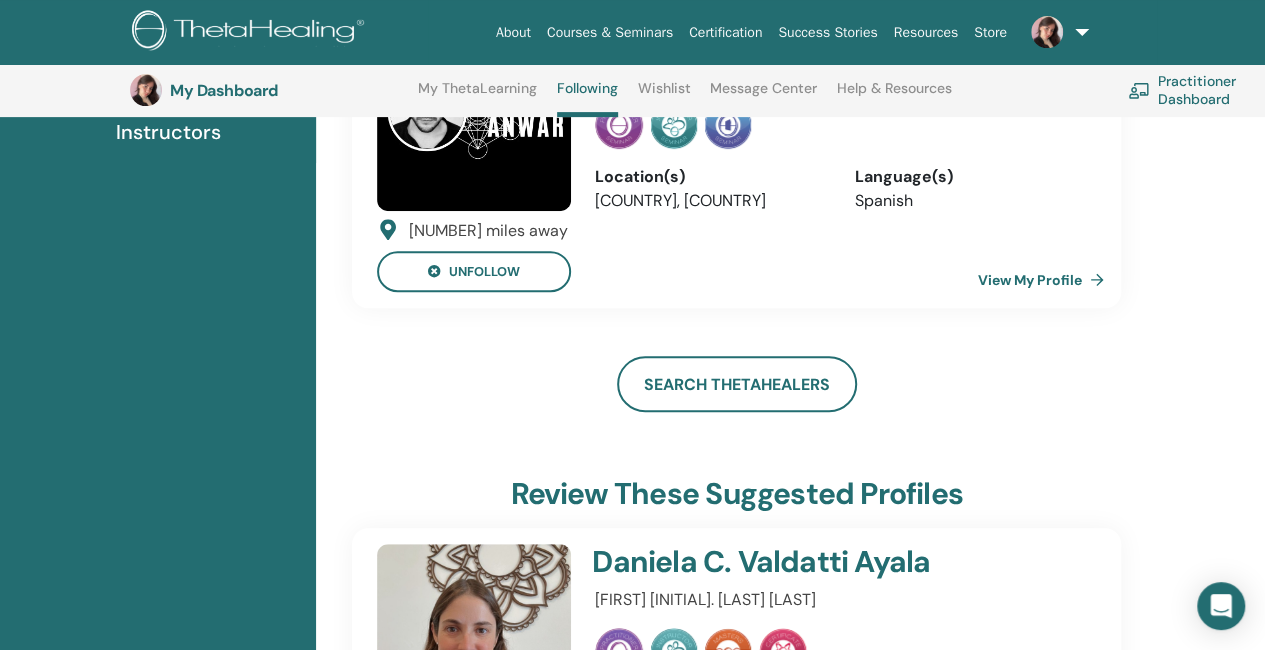 click on "Certification" at bounding box center (725, 32) 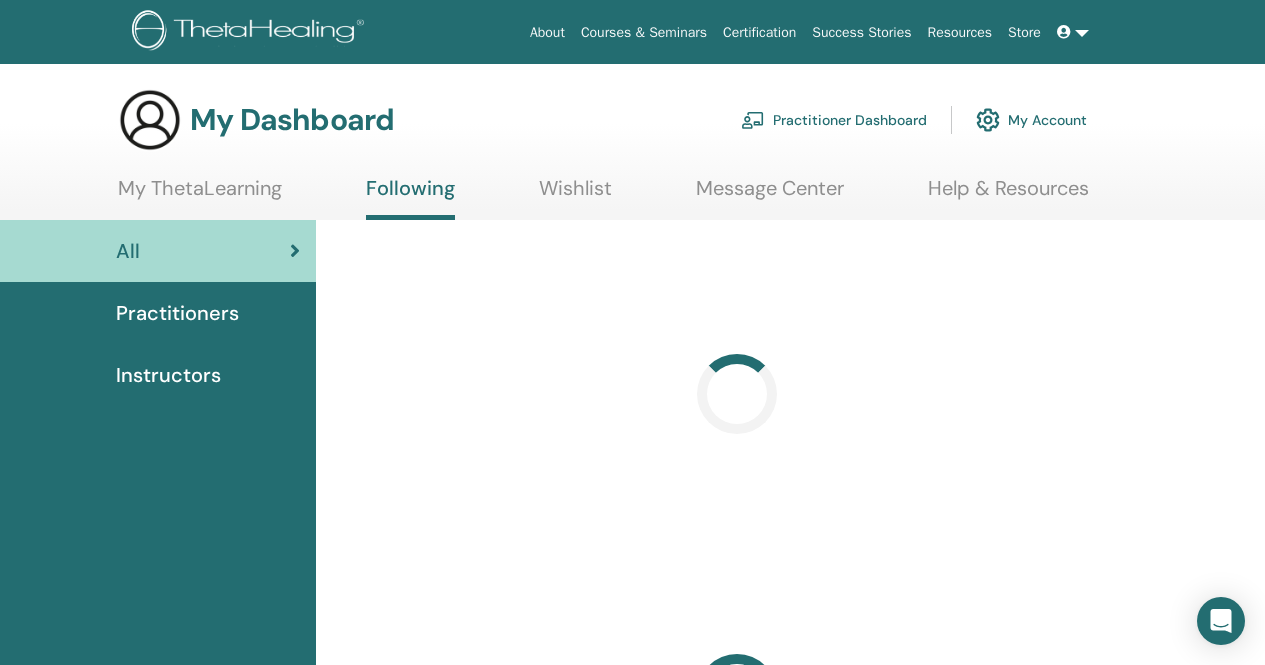 scroll, scrollTop: 0, scrollLeft: 0, axis: both 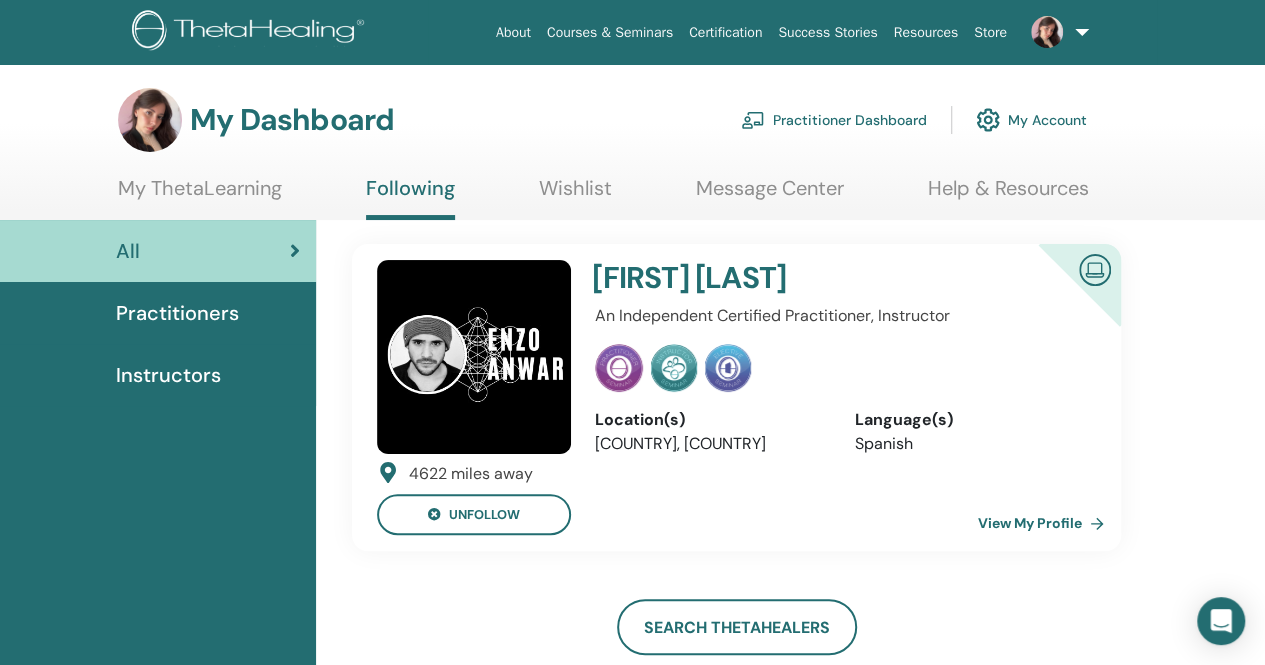 click on "My ThetaLearning" at bounding box center (200, 195) 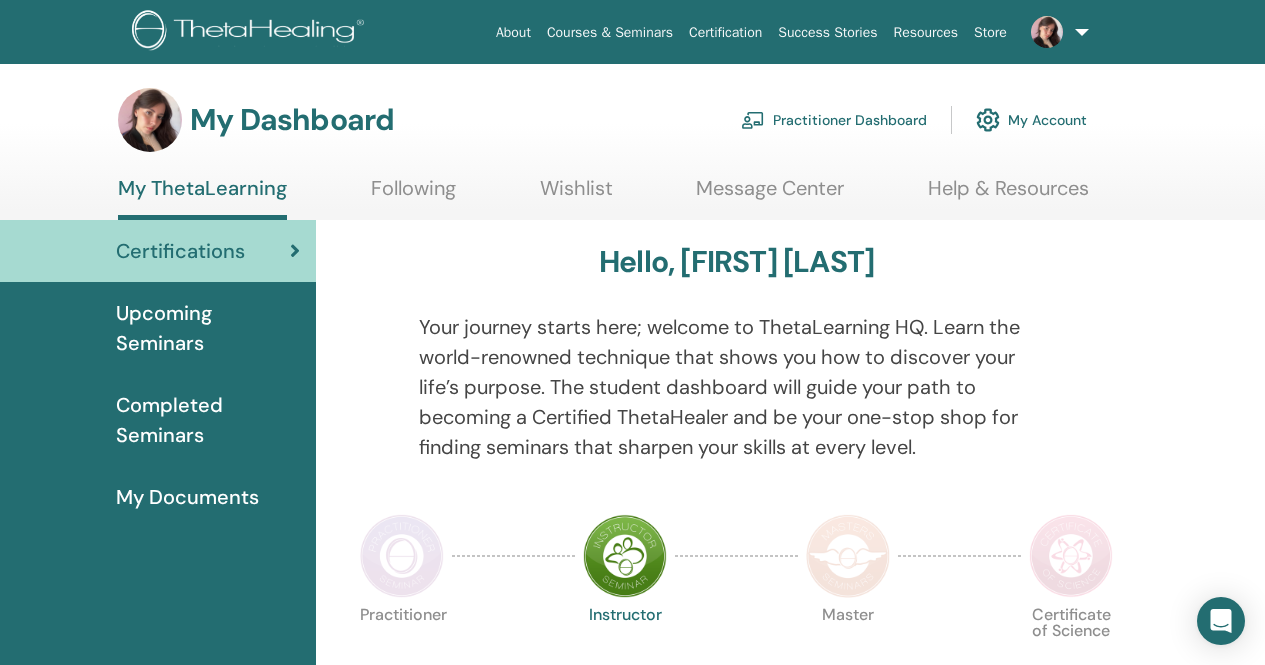 scroll, scrollTop: 0, scrollLeft: 0, axis: both 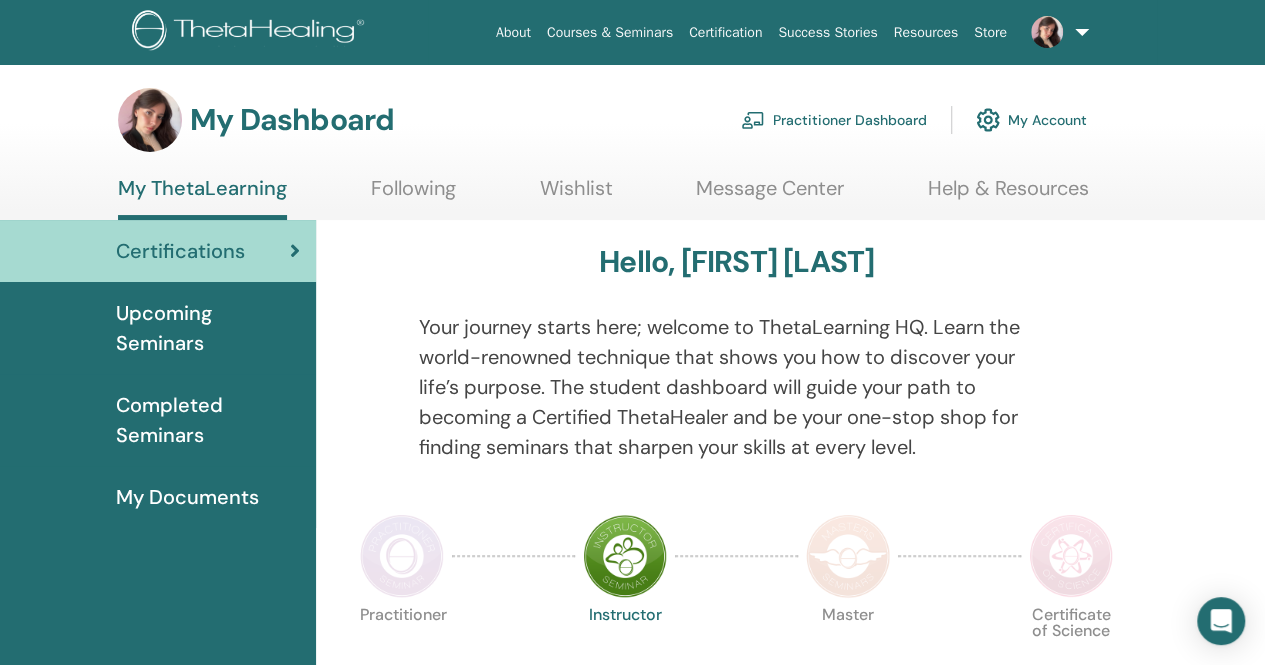 click on "Completed Seminars" at bounding box center (208, 420) 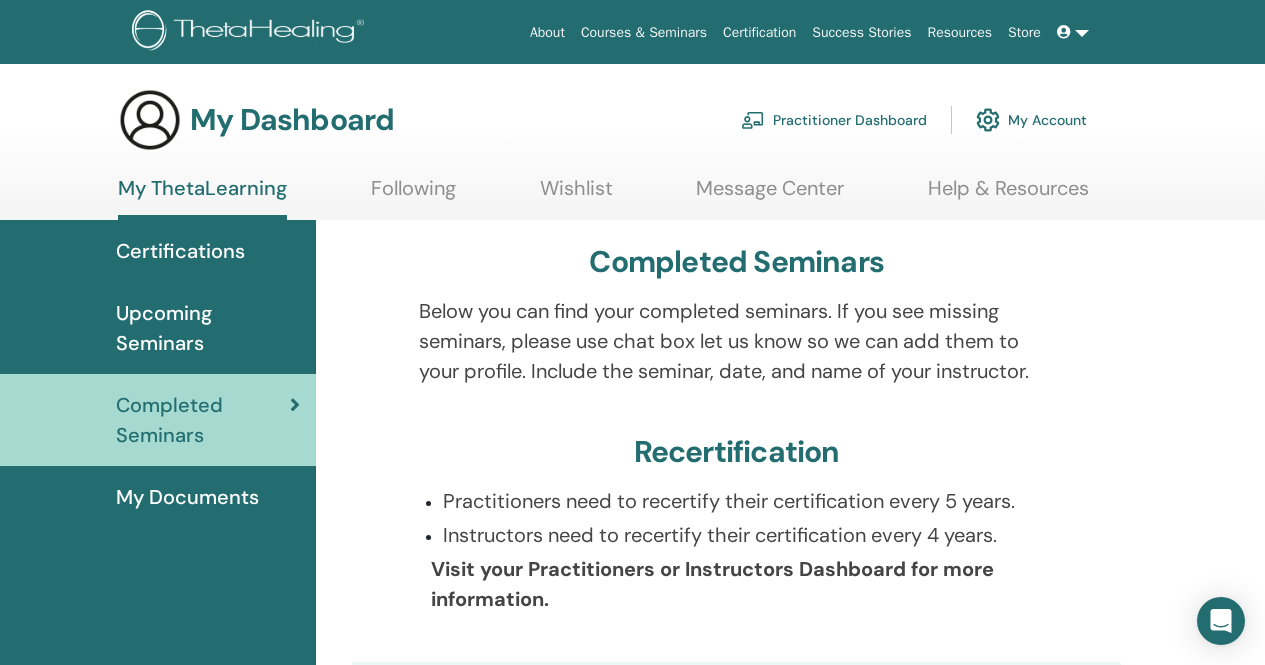 scroll, scrollTop: 0, scrollLeft: 0, axis: both 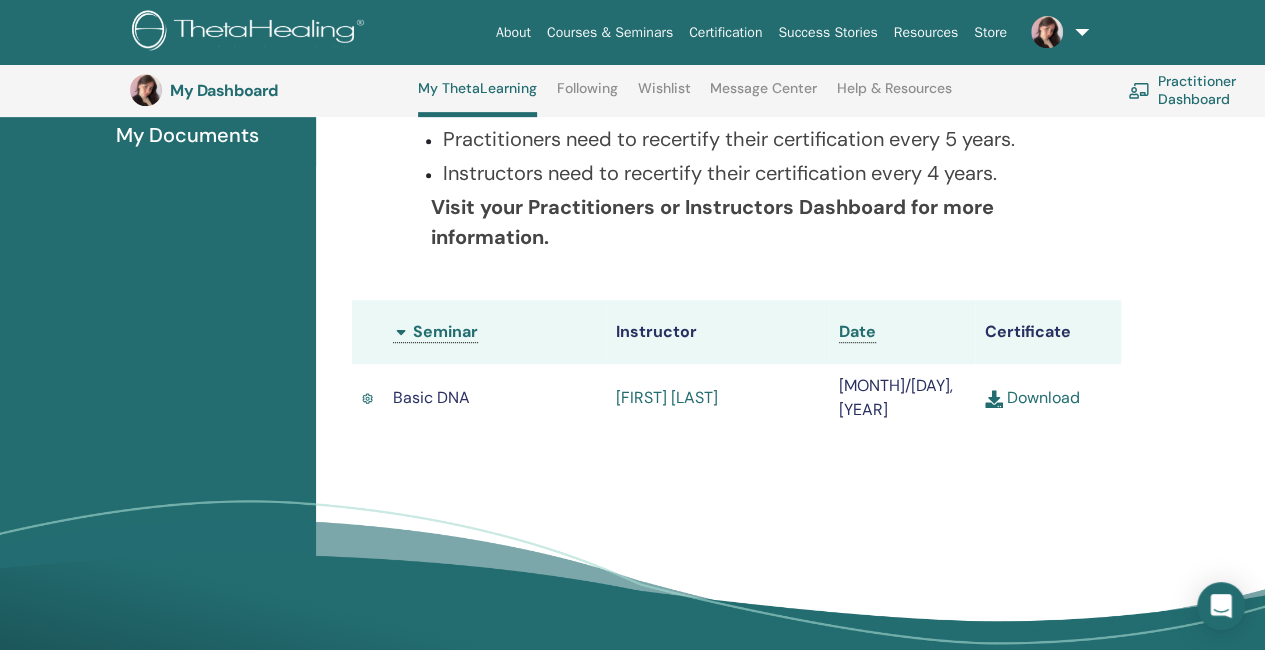 click on "Yessabel Mystic" at bounding box center (667, 397) 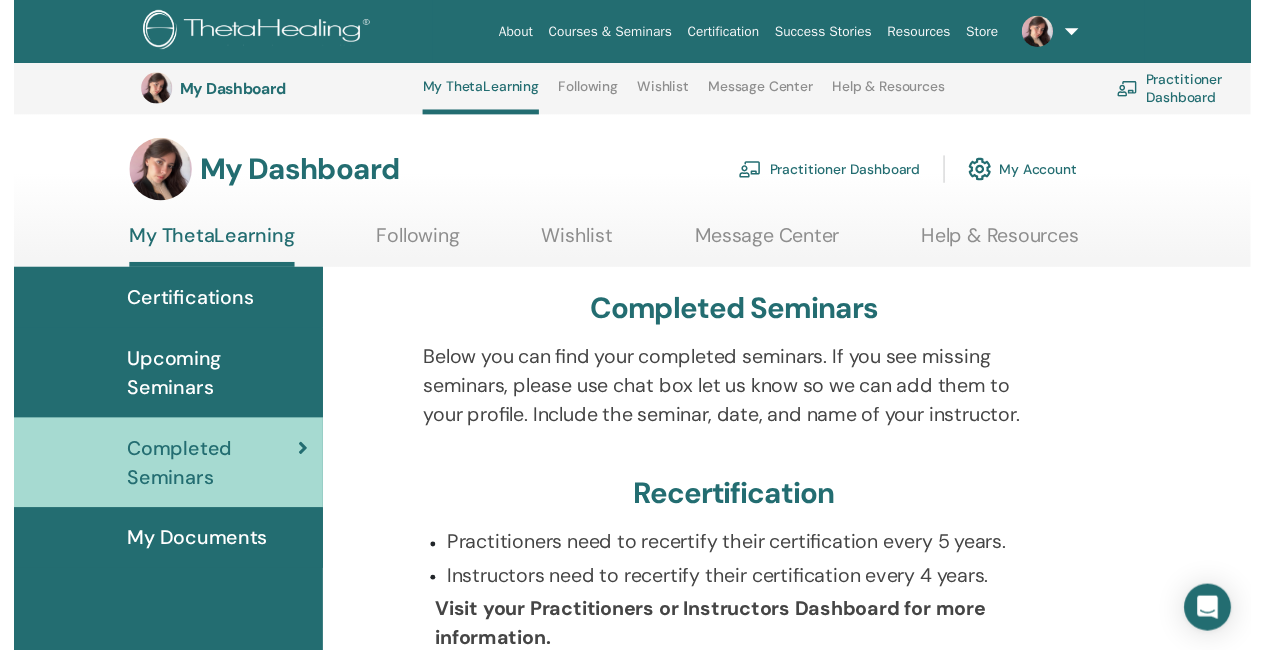 scroll, scrollTop: 415, scrollLeft: 0, axis: vertical 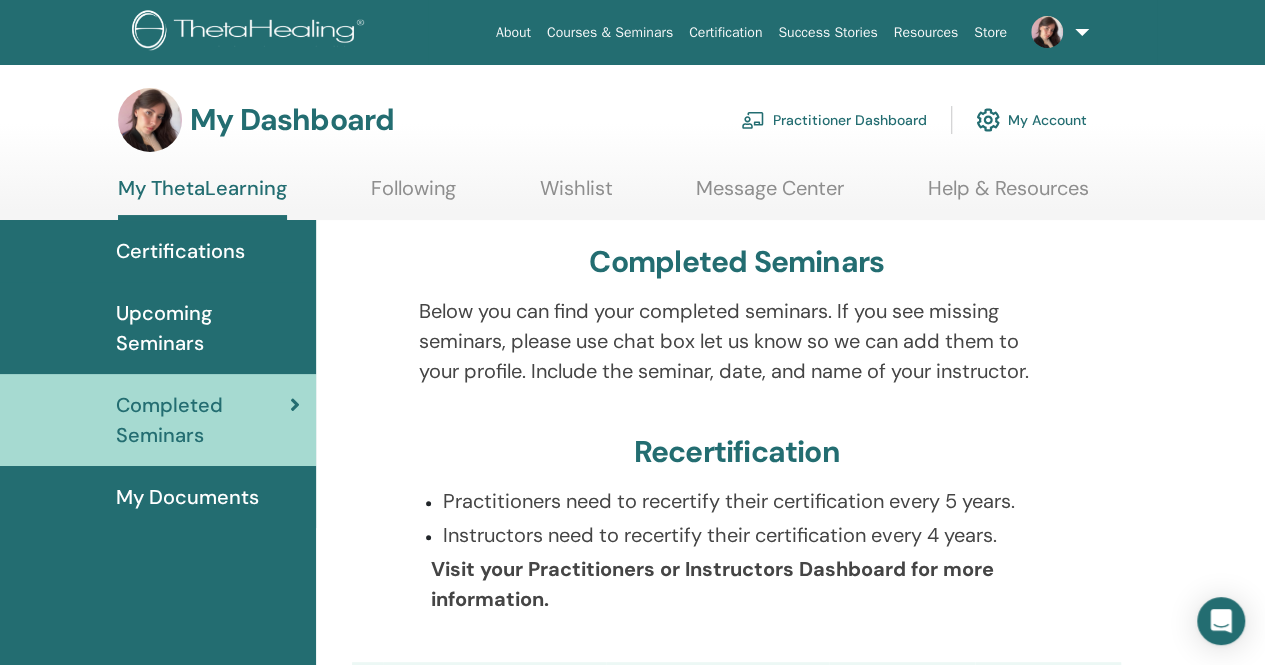 click on "My Documents" at bounding box center [187, 497] 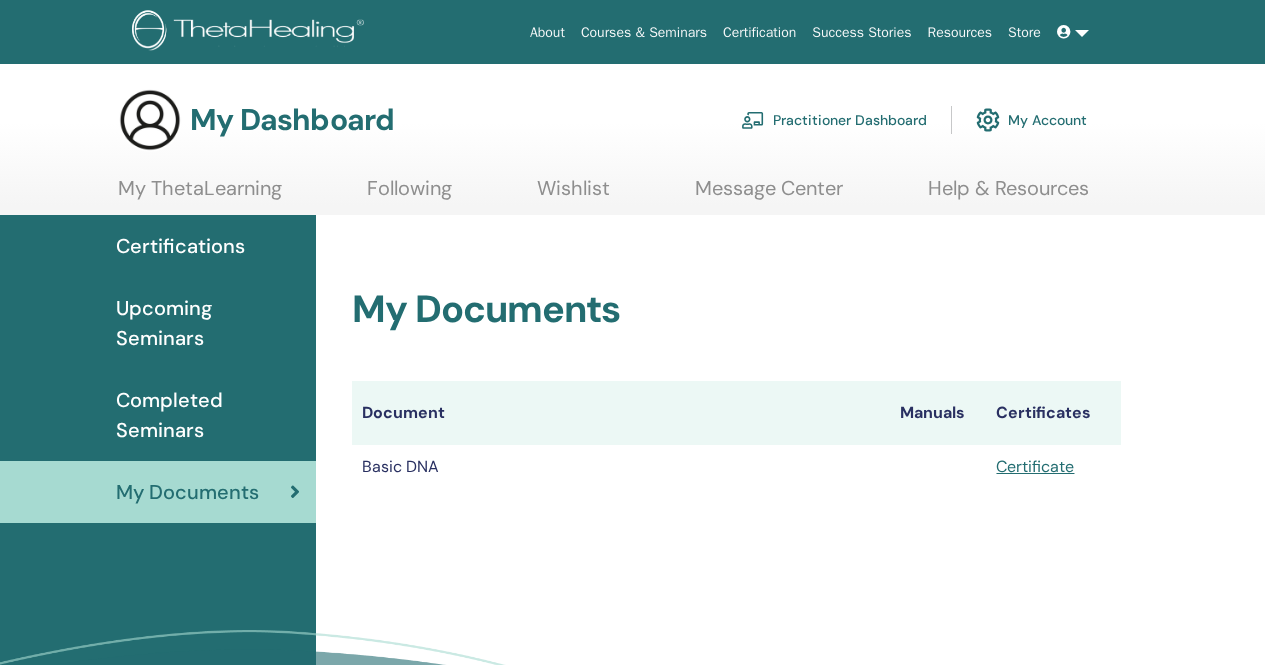 scroll, scrollTop: 0, scrollLeft: 0, axis: both 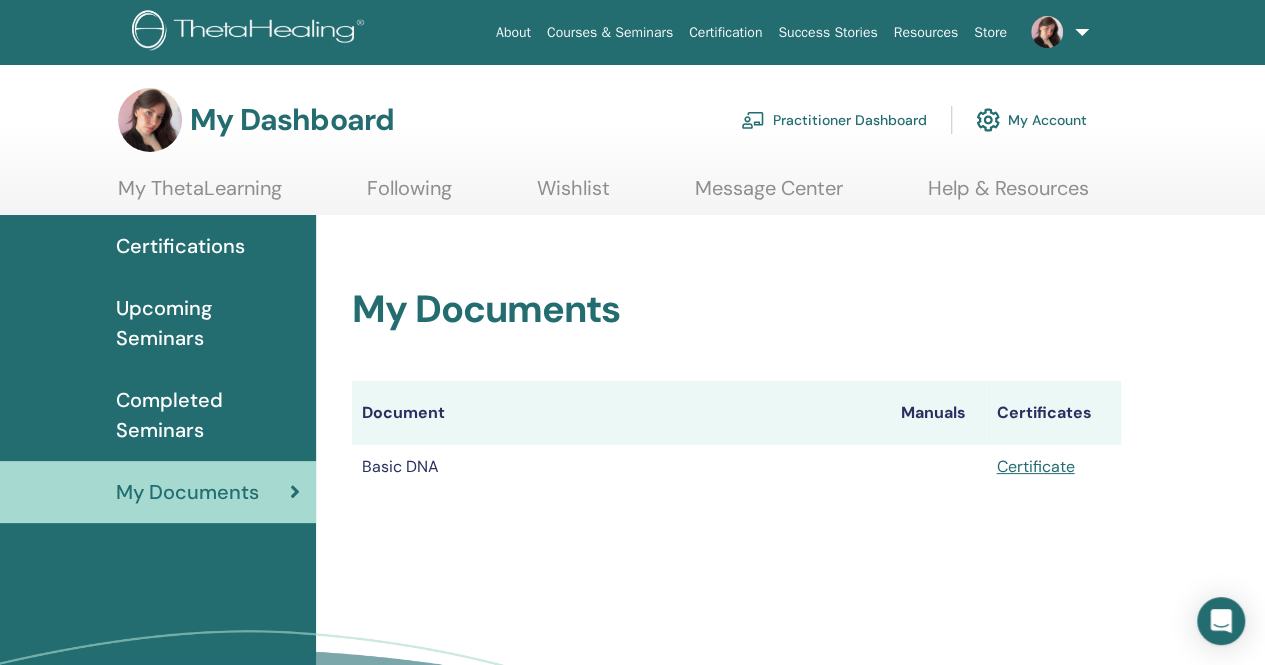 click on "Store" at bounding box center (990, 32) 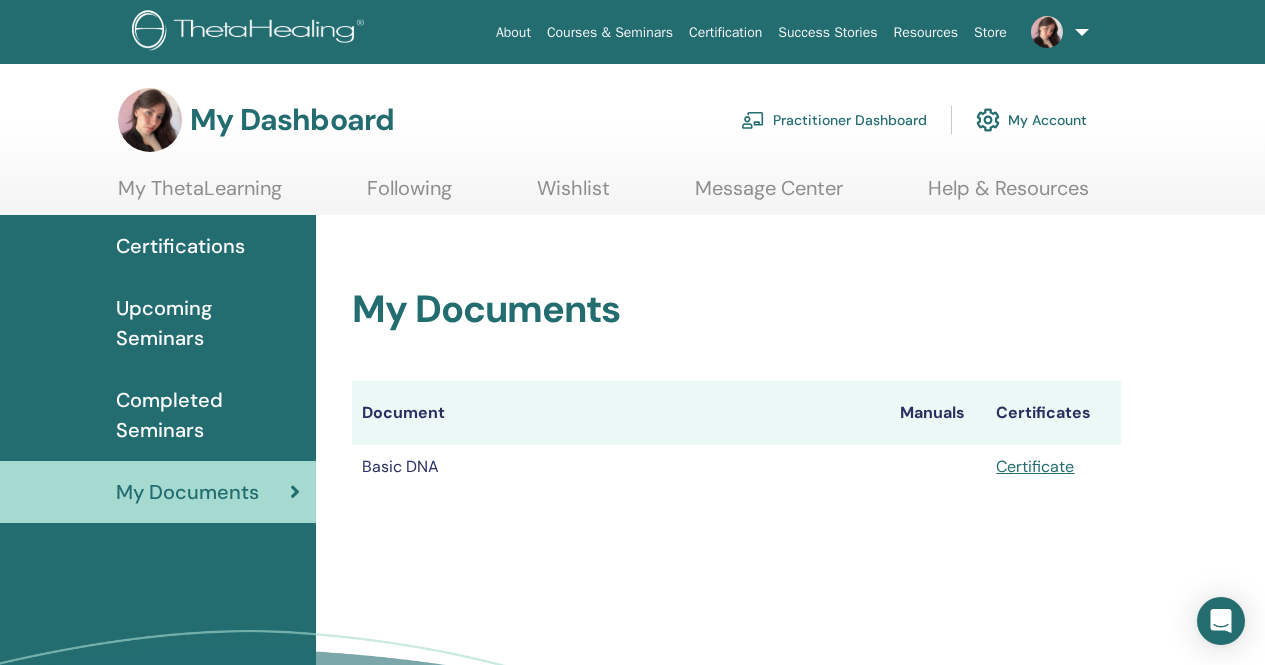scroll, scrollTop: 0, scrollLeft: 0, axis: both 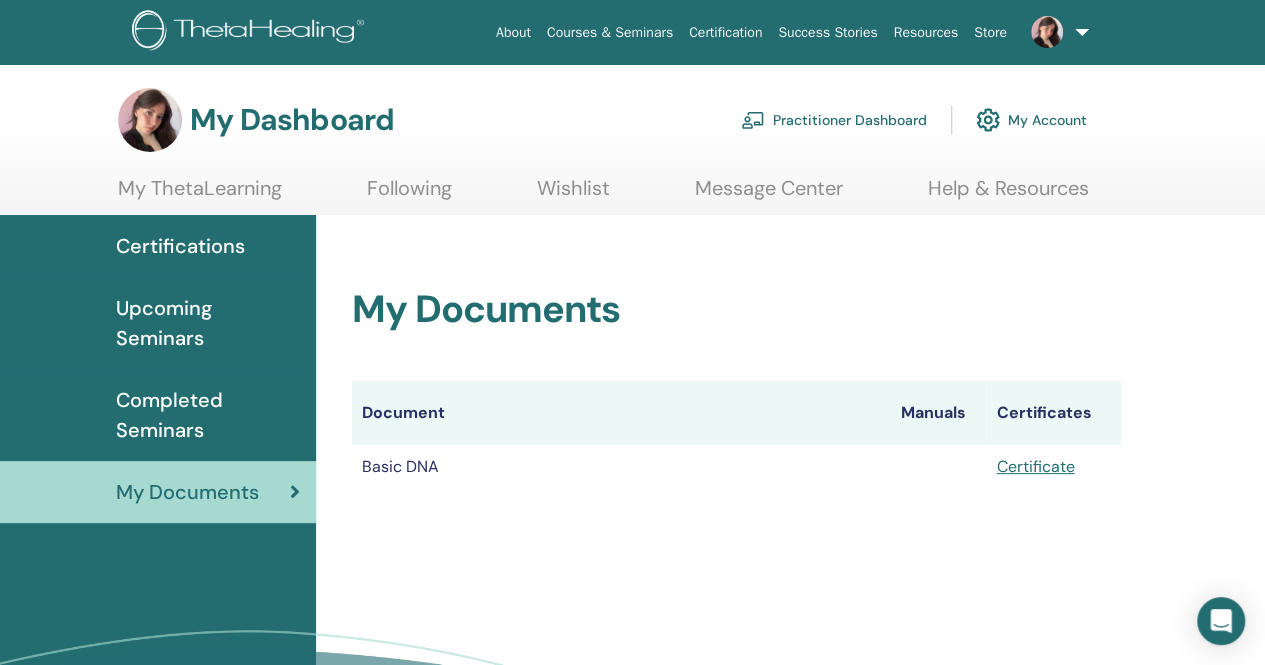 click on "Courses & Seminars" at bounding box center [610, 32] 